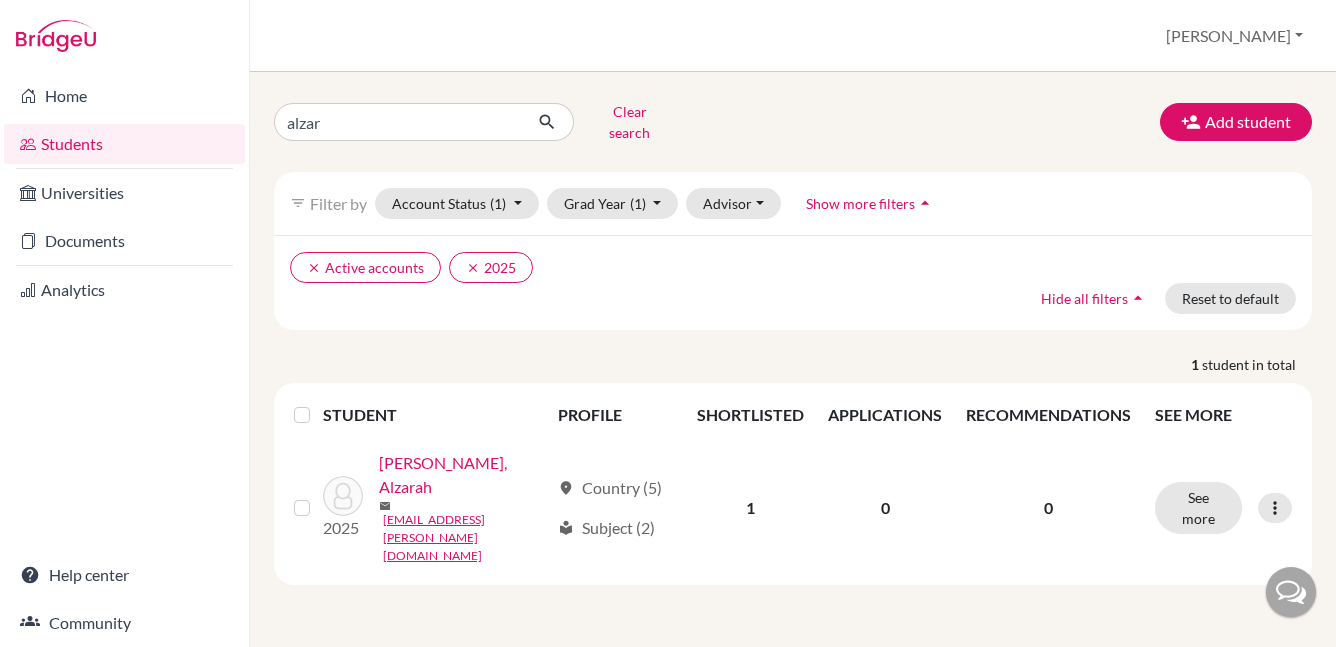scroll, scrollTop: 0, scrollLeft: 0, axis: both 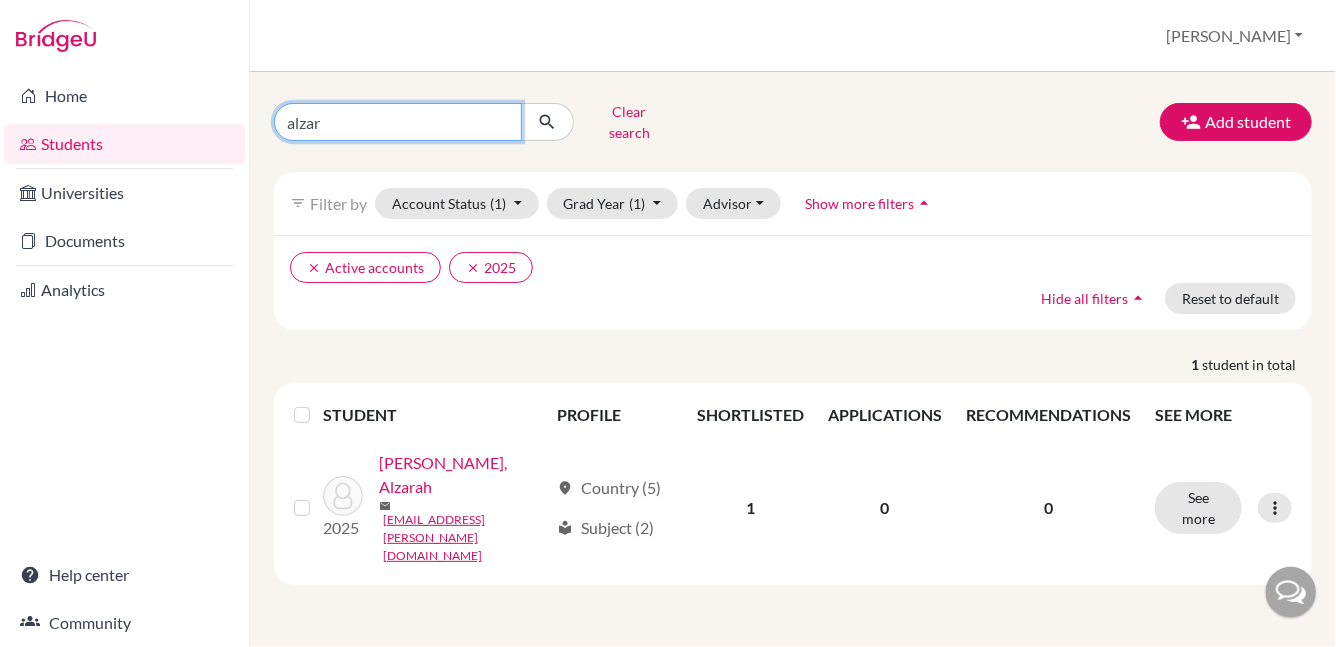 click on "alzar" at bounding box center (398, 122) 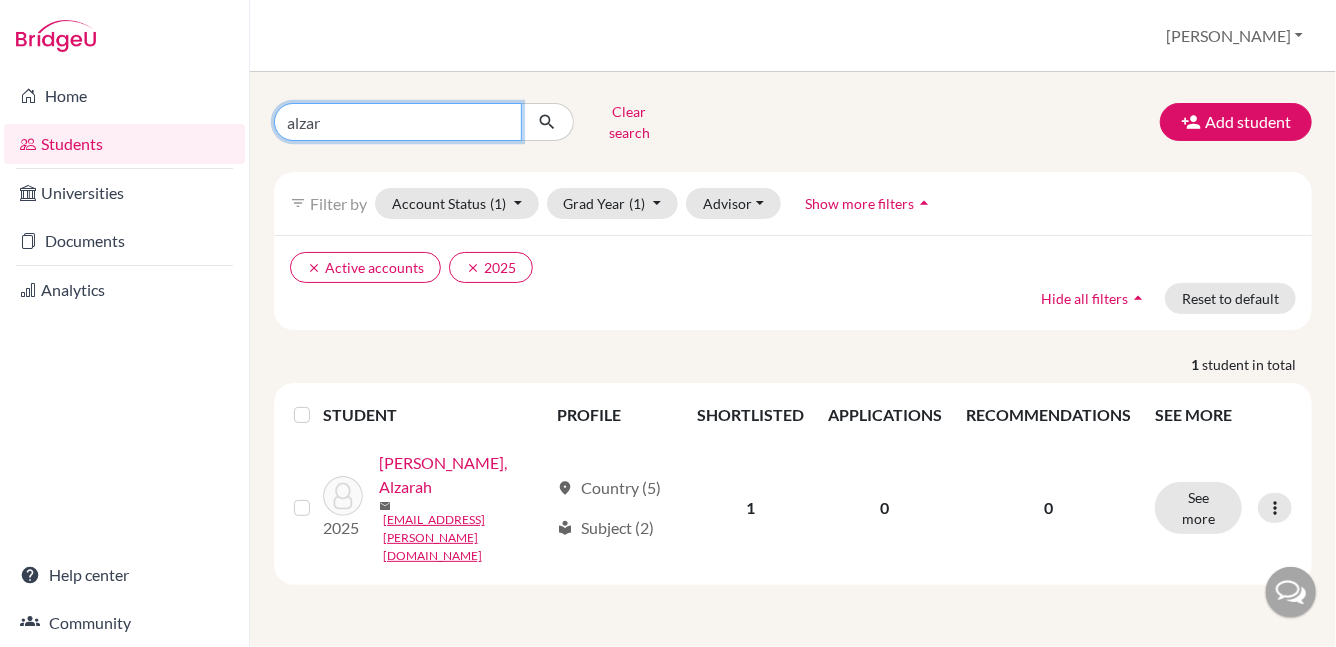 click on "alzar" at bounding box center (398, 122) 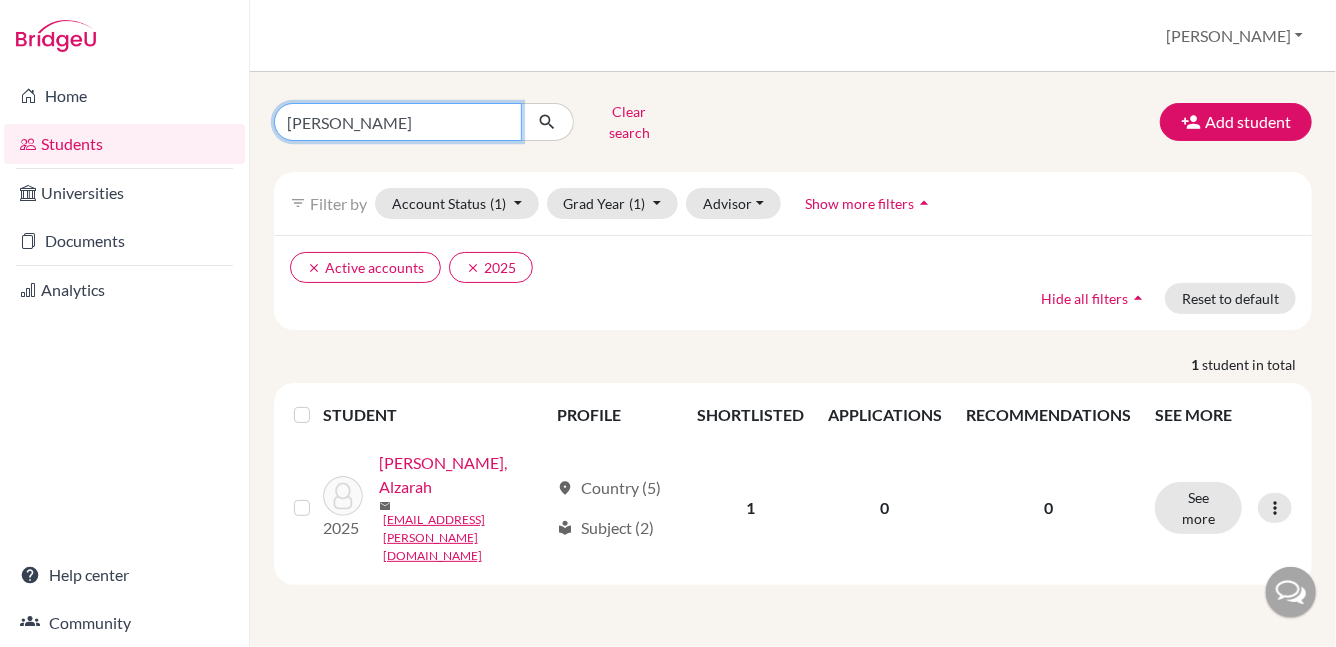 type on "jenna" 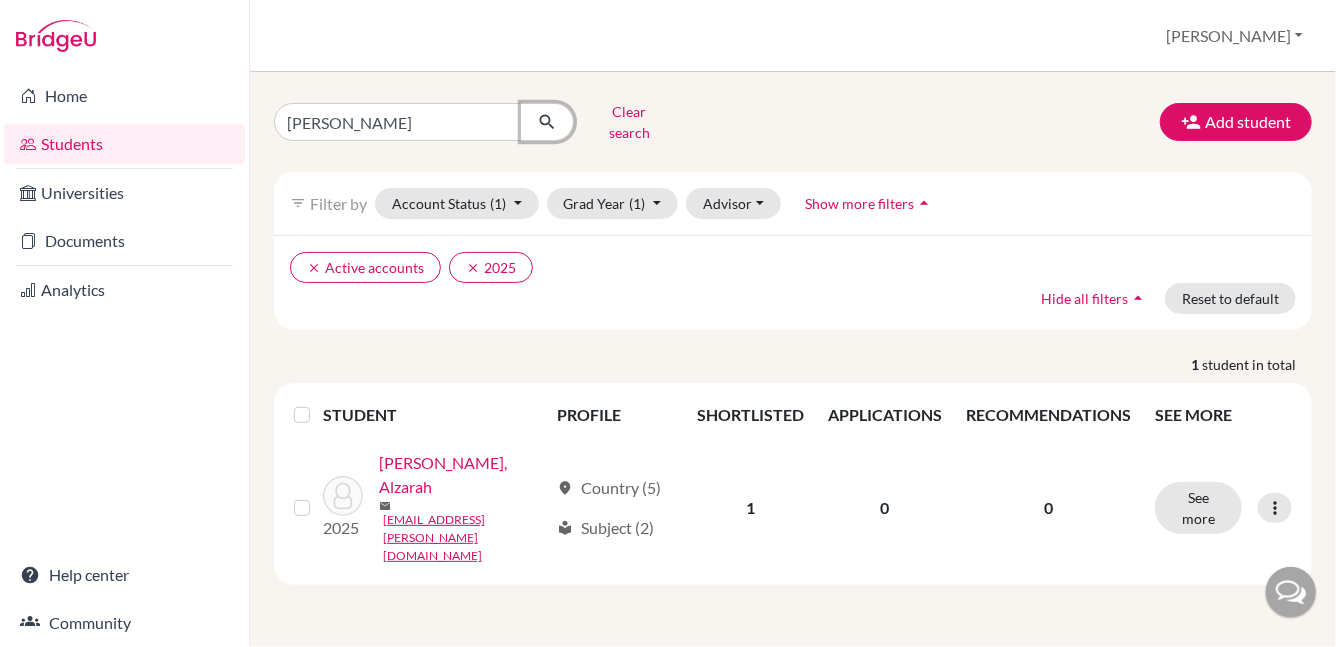 click at bounding box center (547, 122) 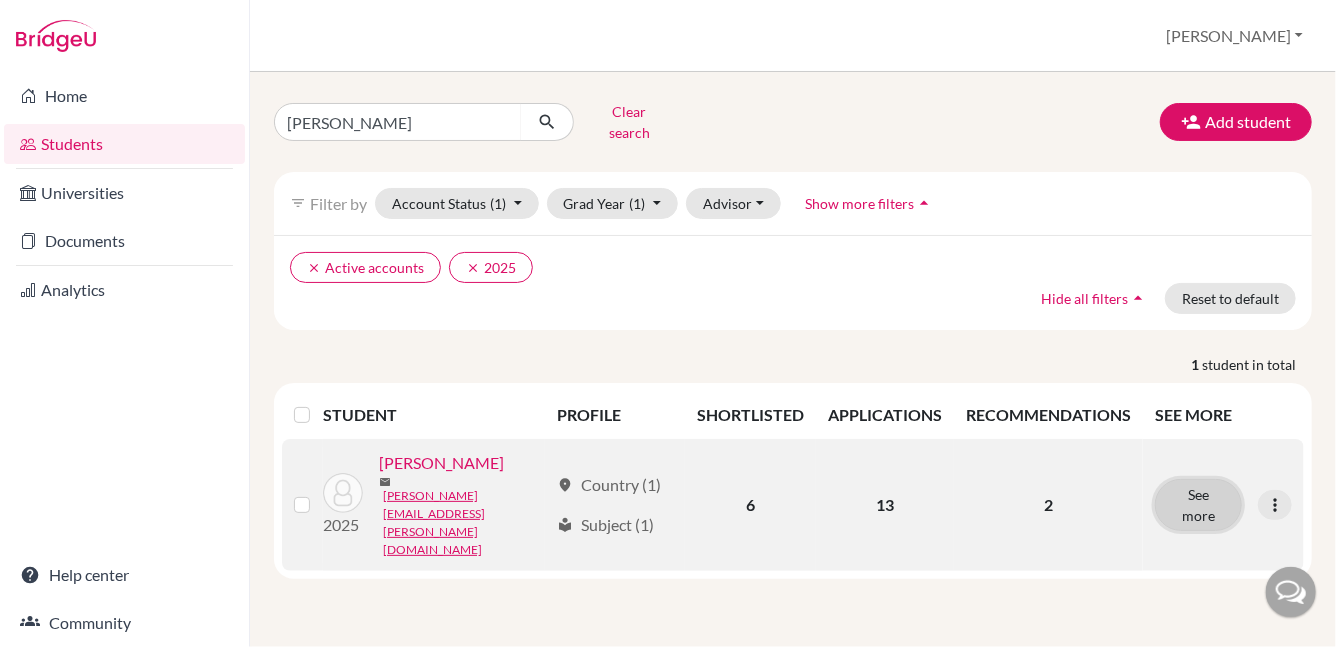 click on "See more" at bounding box center (1198, 505) 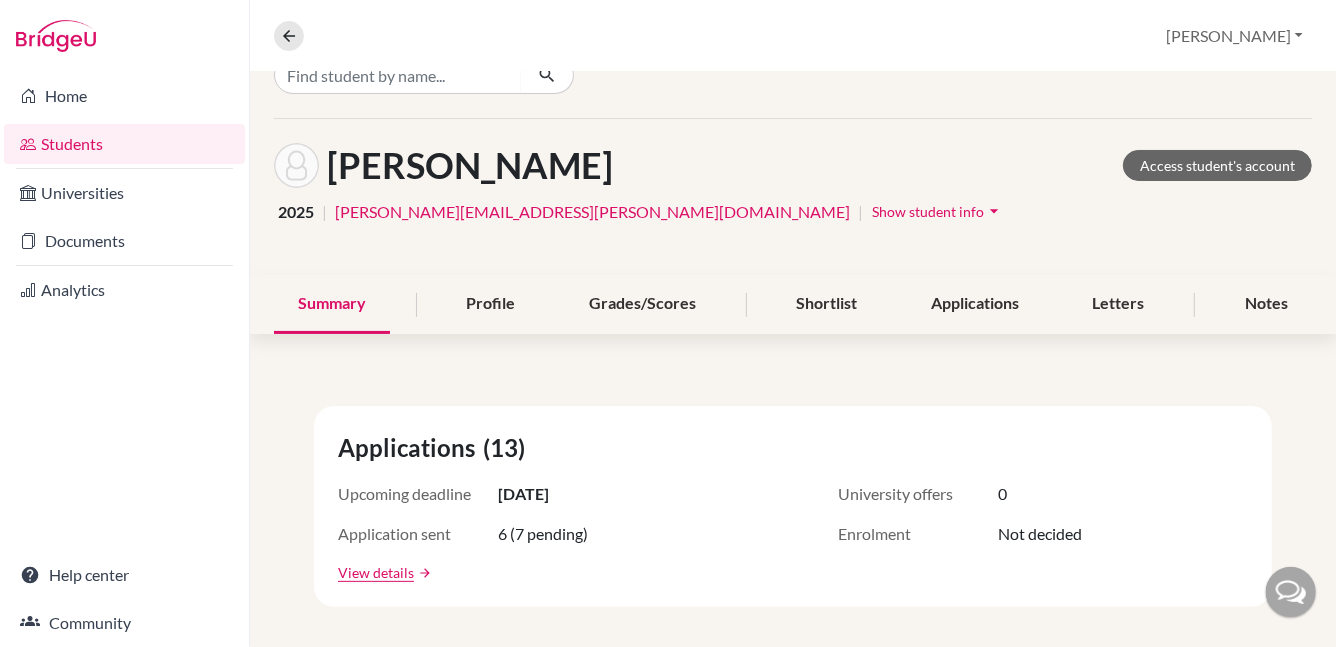 scroll, scrollTop: 0, scrollLeft: 0, axis: both 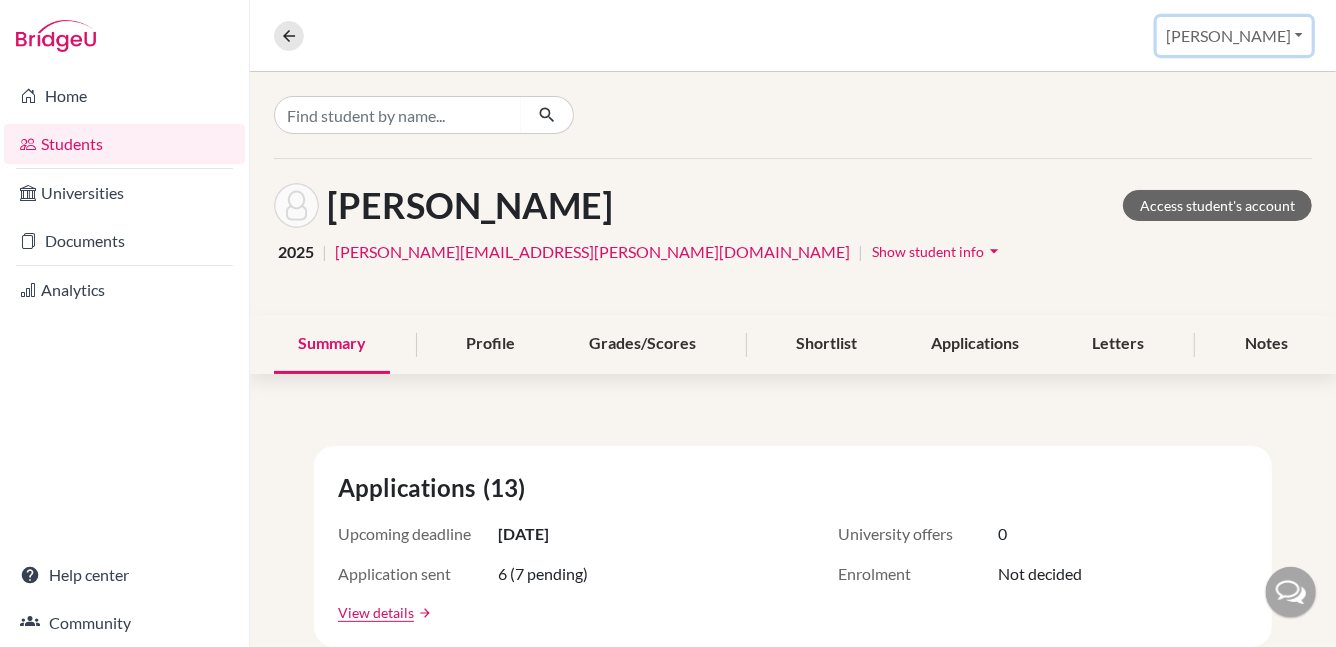 click on "[PERSON_NAME]" at bounding box center (1234, 36) 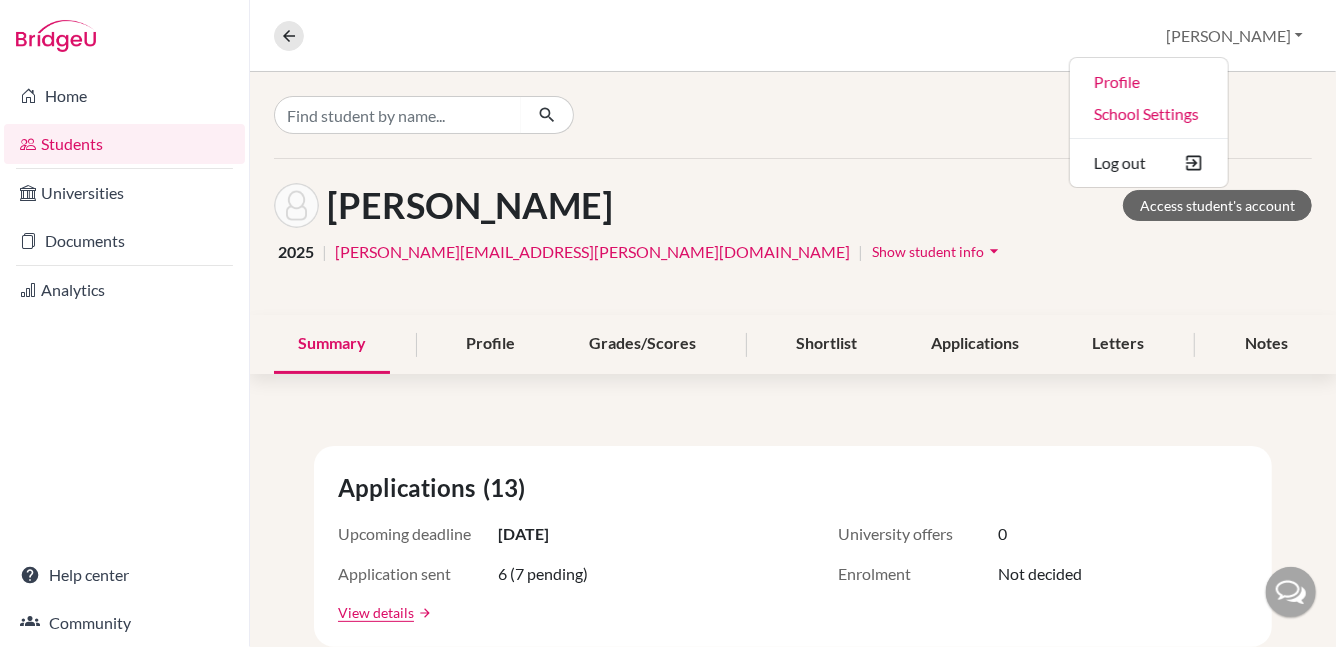 click on "Overview Student details
Brian
Profile
School Settings
Log out" at bounding box center (793, 36) 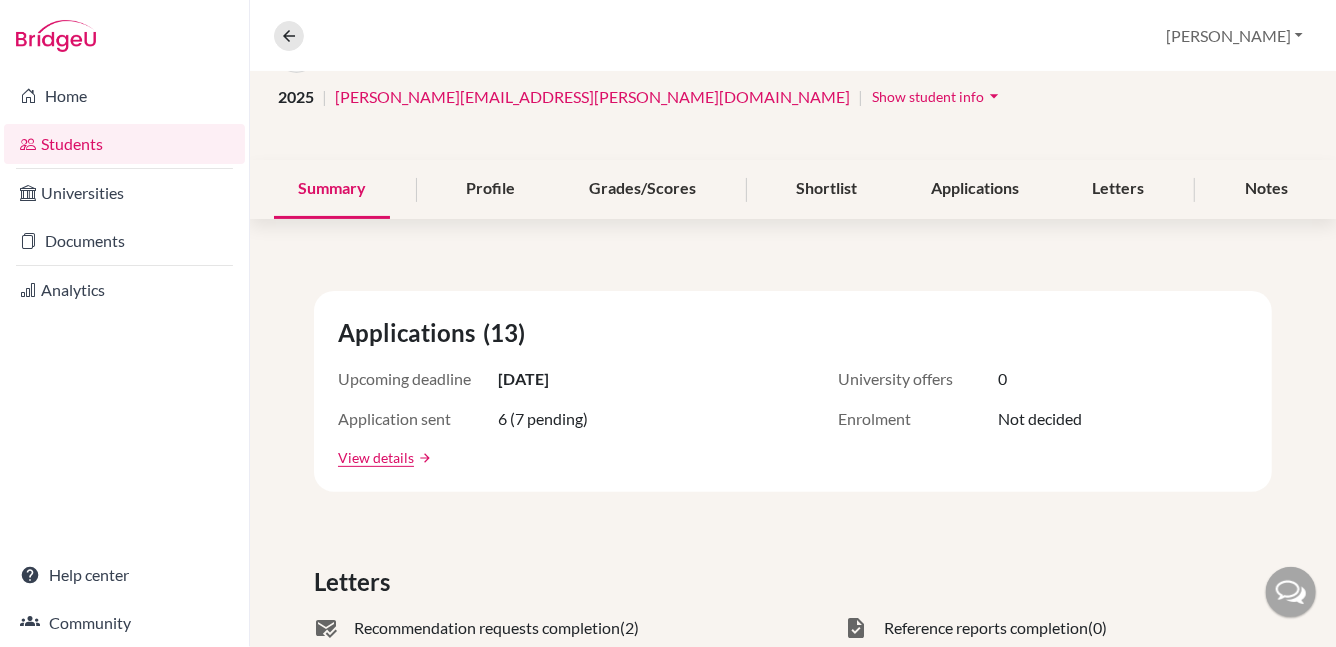 scroll, scrollTop: 0, scrollLeft: 0, axis: both 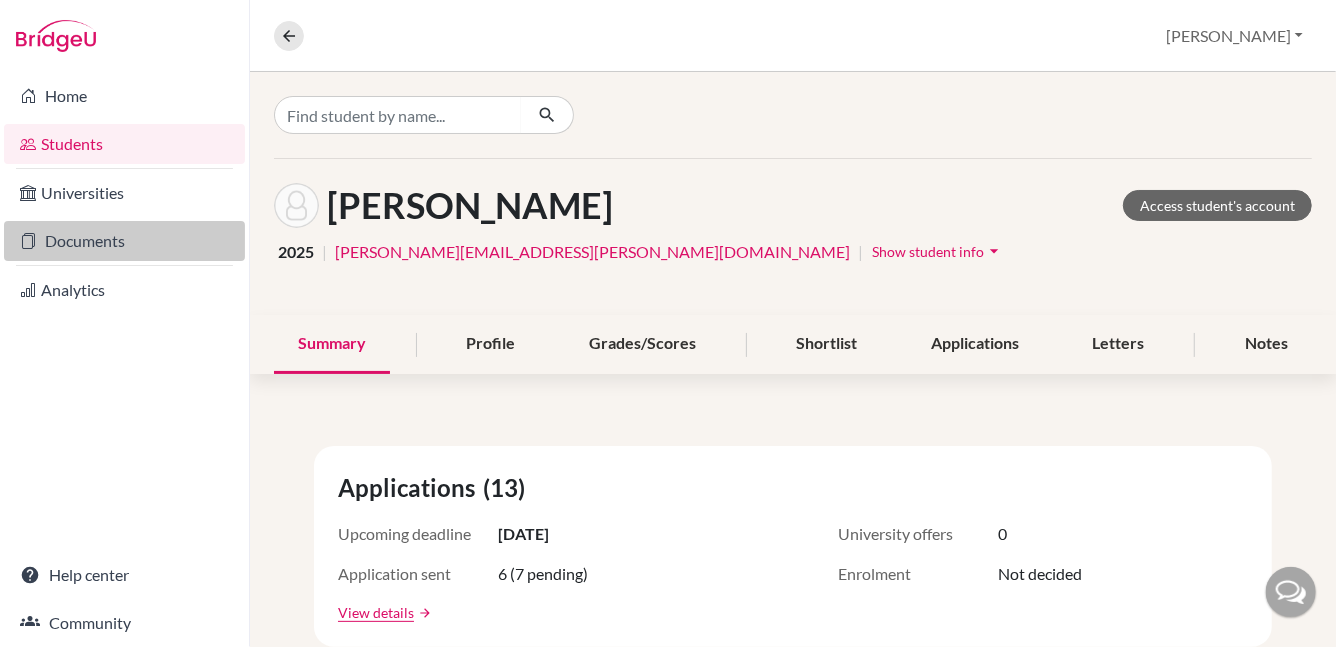 click on "Documents" at bounding box center (124, 241) 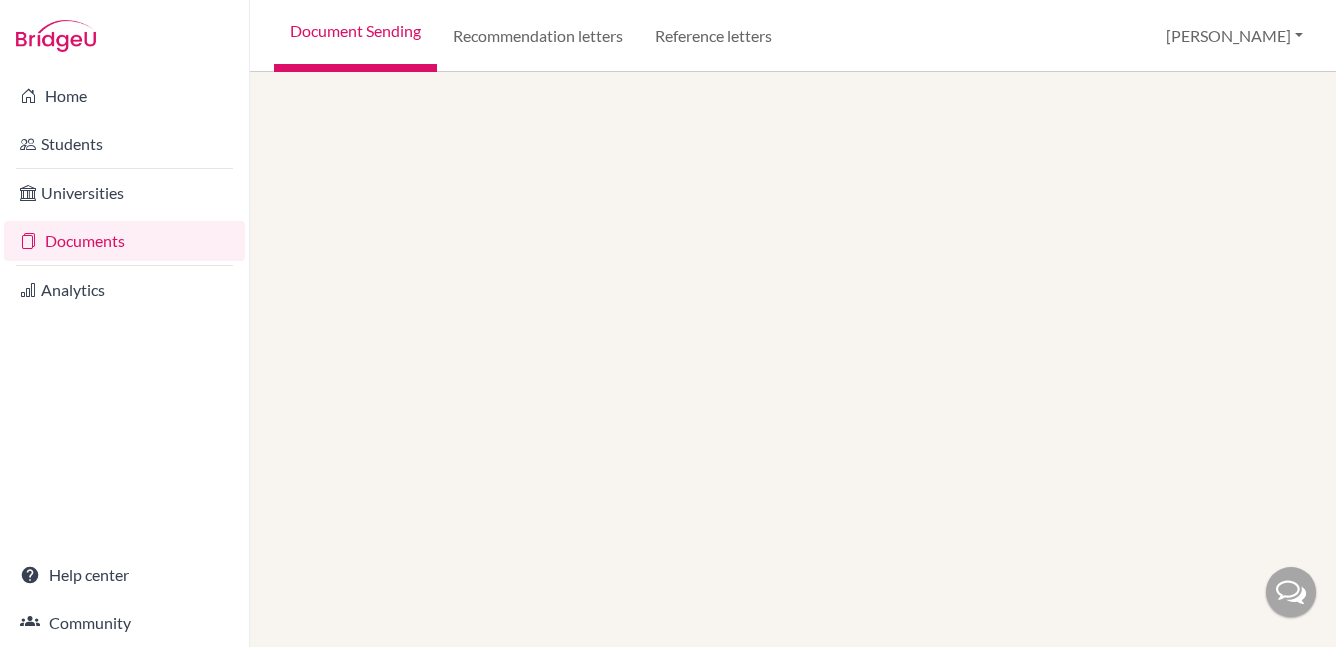 scroll, scrollTop: 0, scrollLeft: 0, axis: both 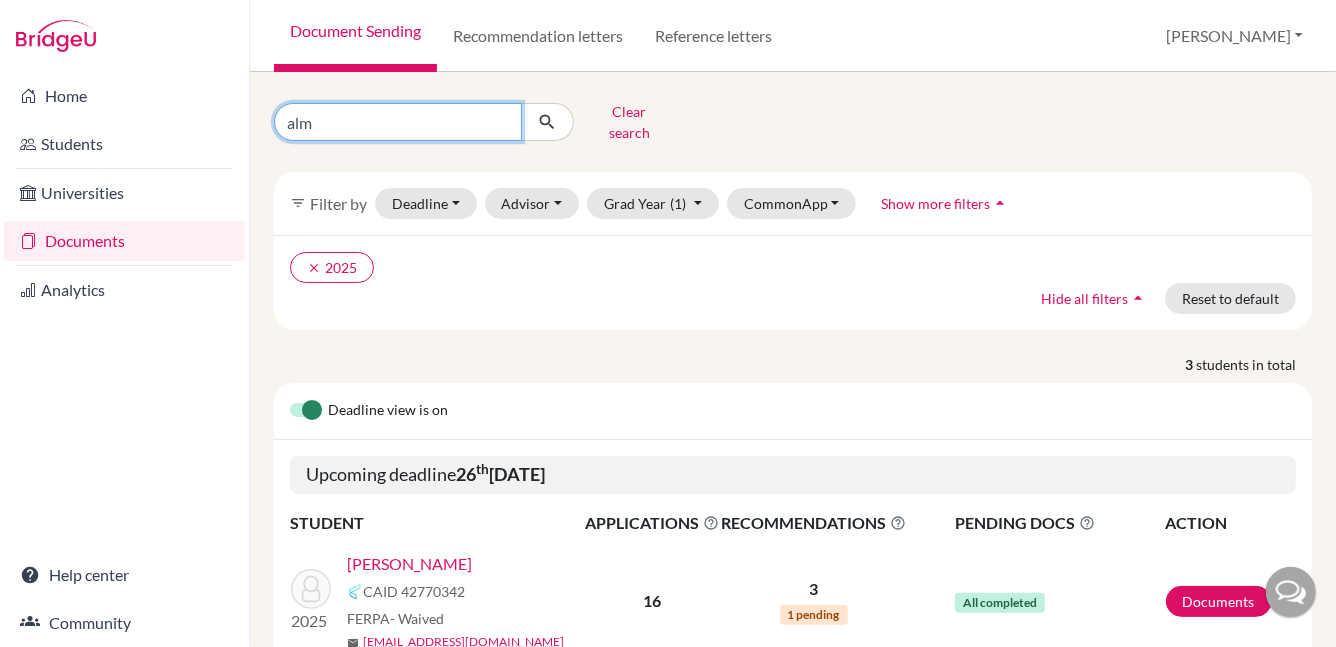 click on "alm" at bounding box center [398, 122] 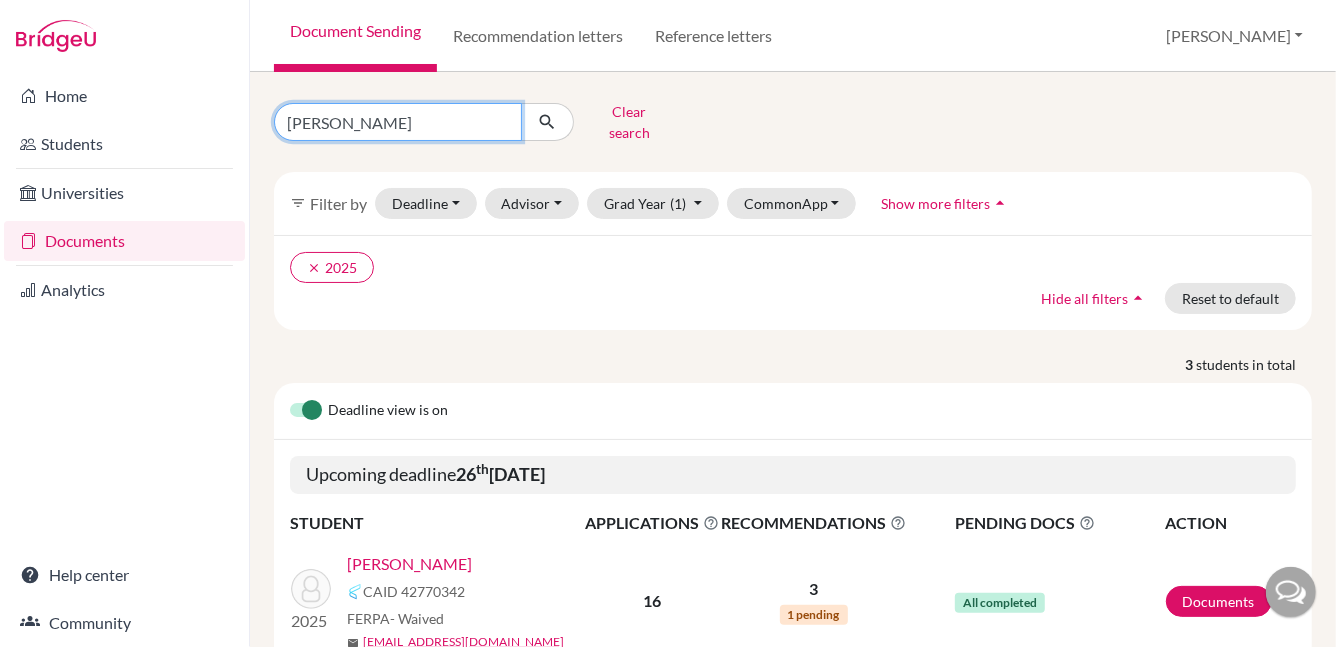 type on "jenna" 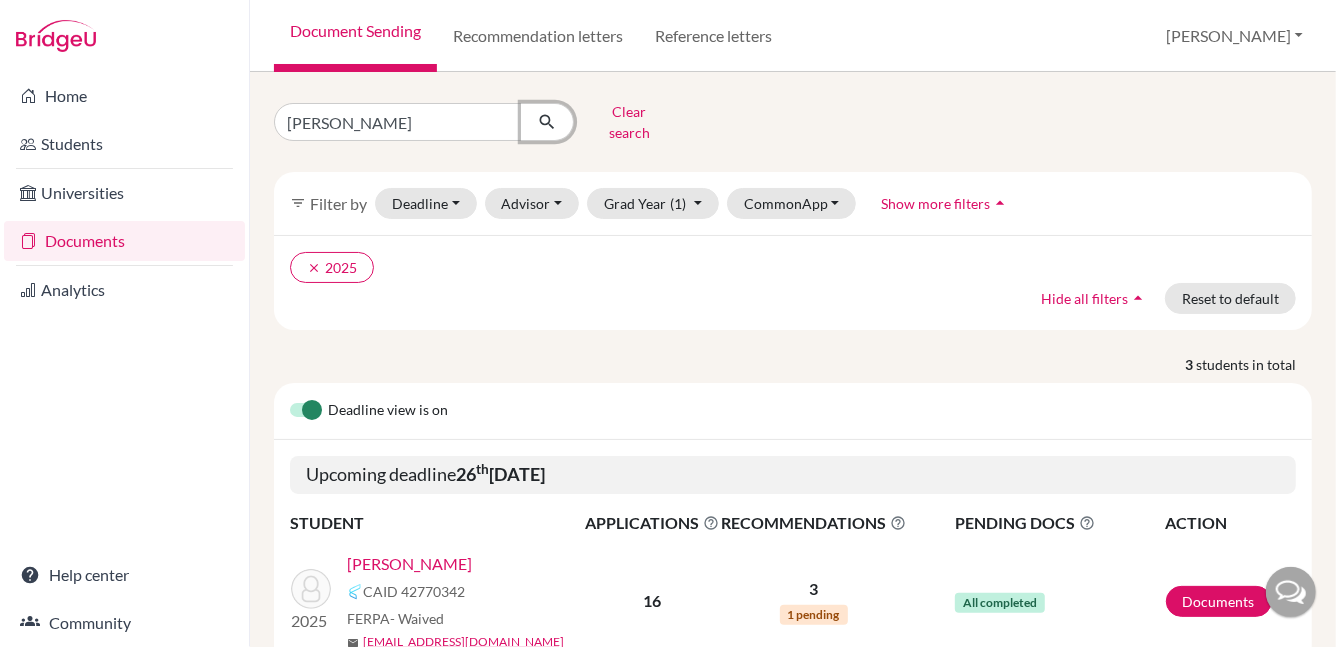 click at bounding box center (547, 122) 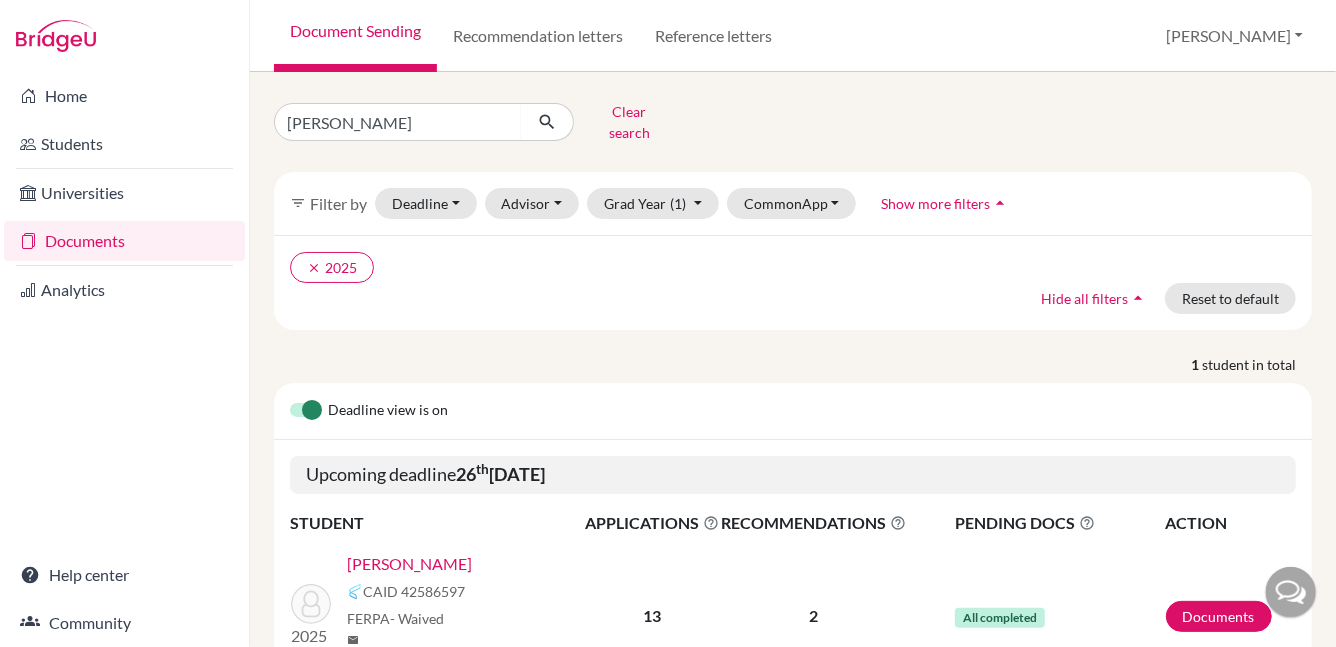 click on "[PERSON_NAME]" at bounding box center [409, 564] 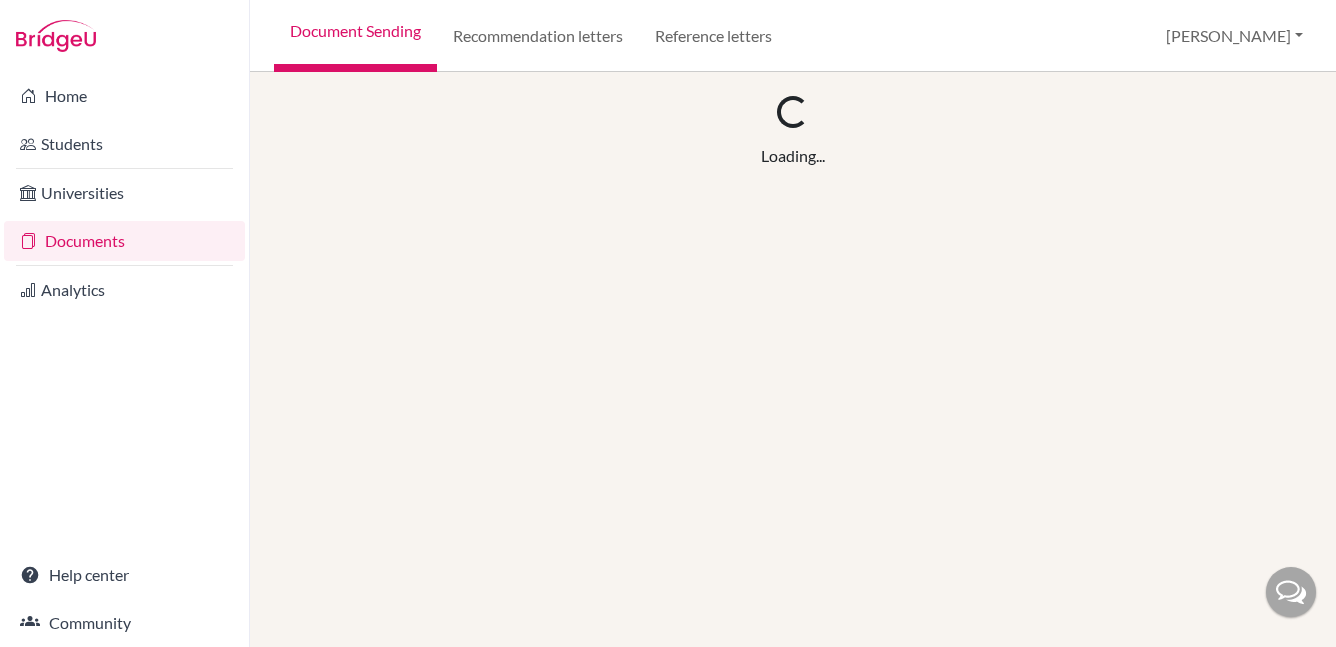 scroll, scrollTop: 0, scrollLeft: 0, axis: both 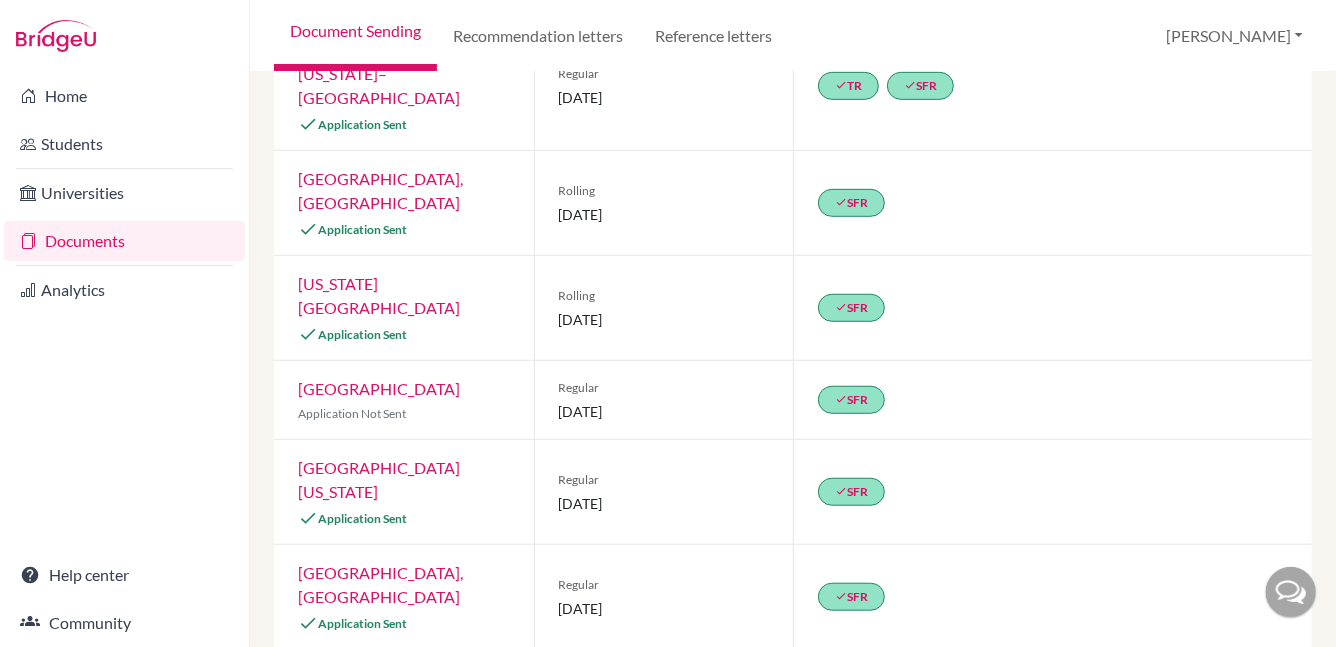 click on "[US_STATE][GEOGRAPHIC_DATA]" at bounding box center [379, 295] 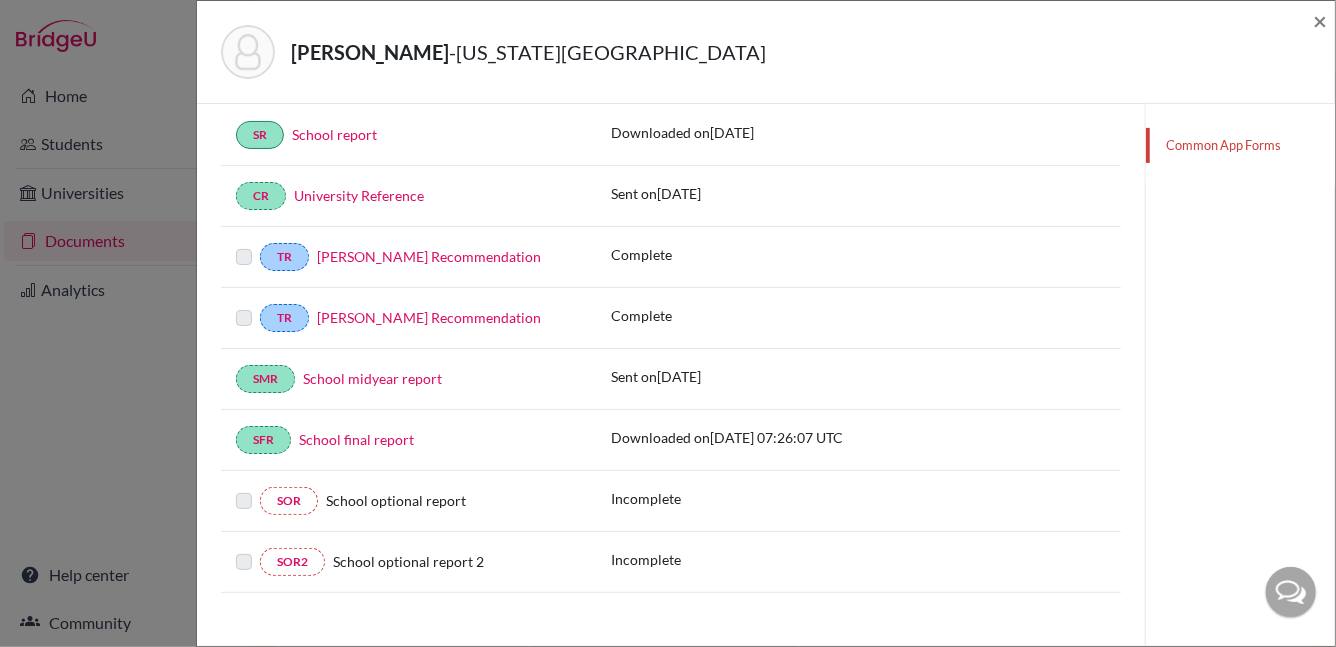 scroll, scrollTop: 388, scrollLeft: 0, axis: vertical 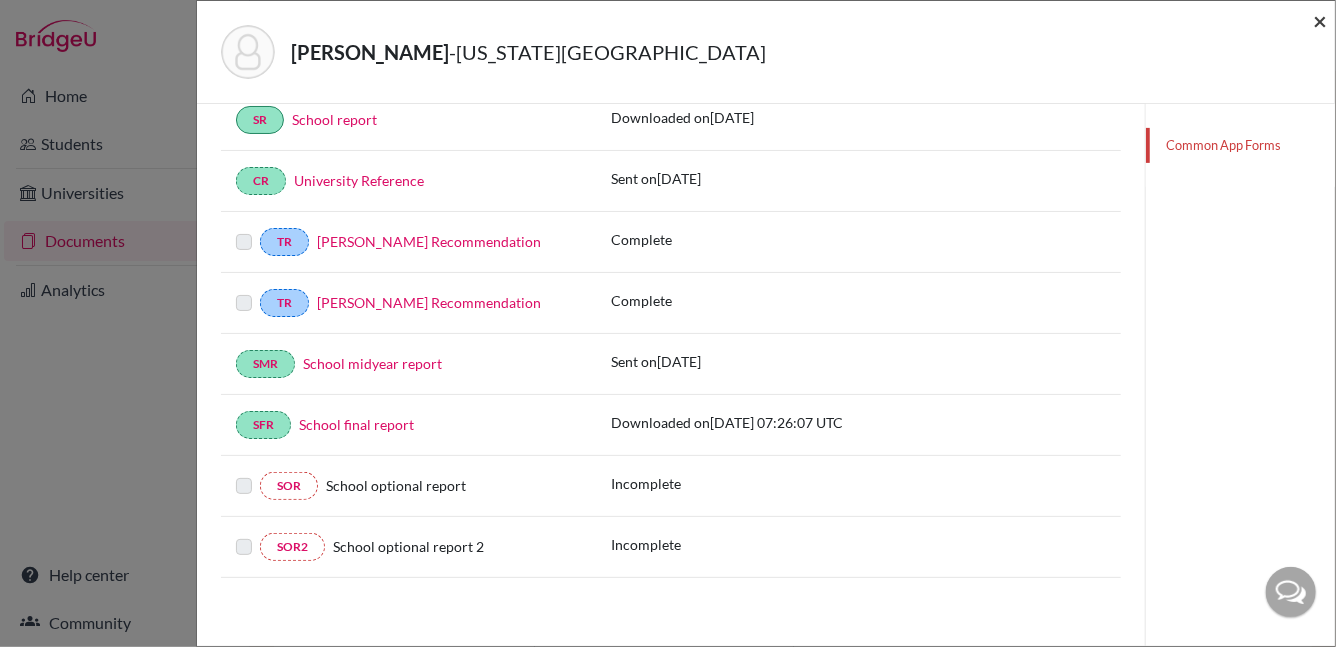 click on "×" at bounding box center [1320, 20] 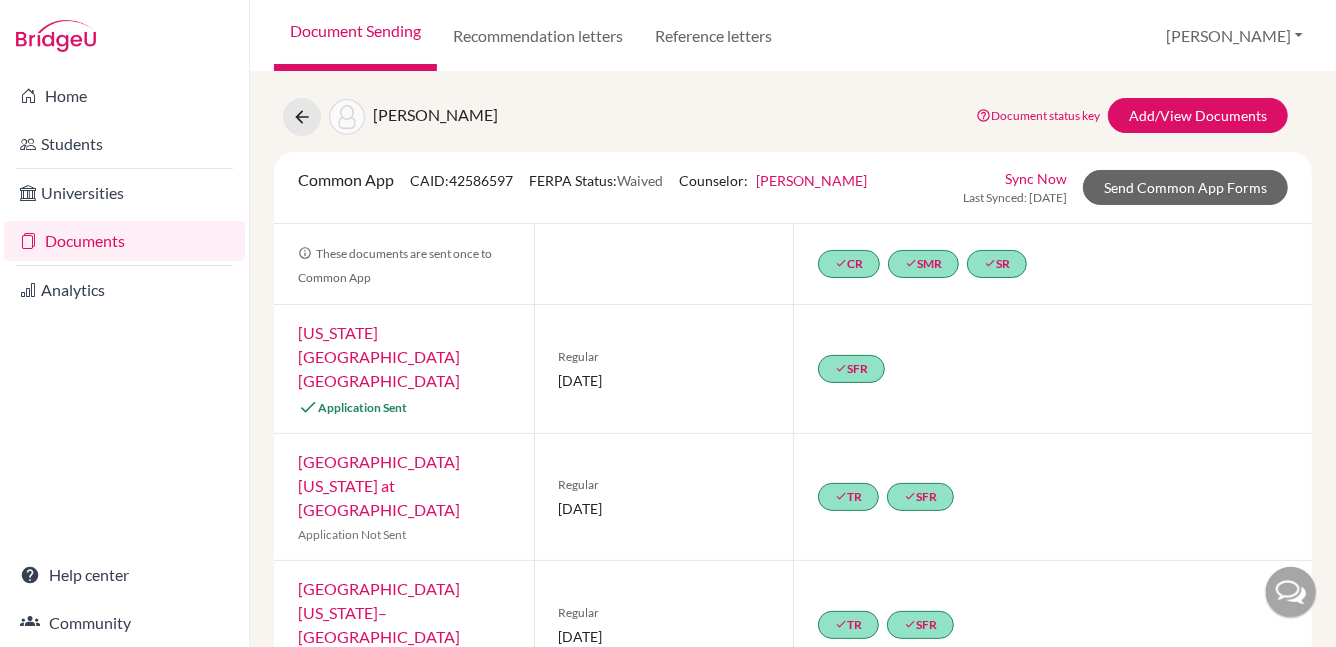 scroll, scrollTop: 0, scrollLeft: 0, axis: both 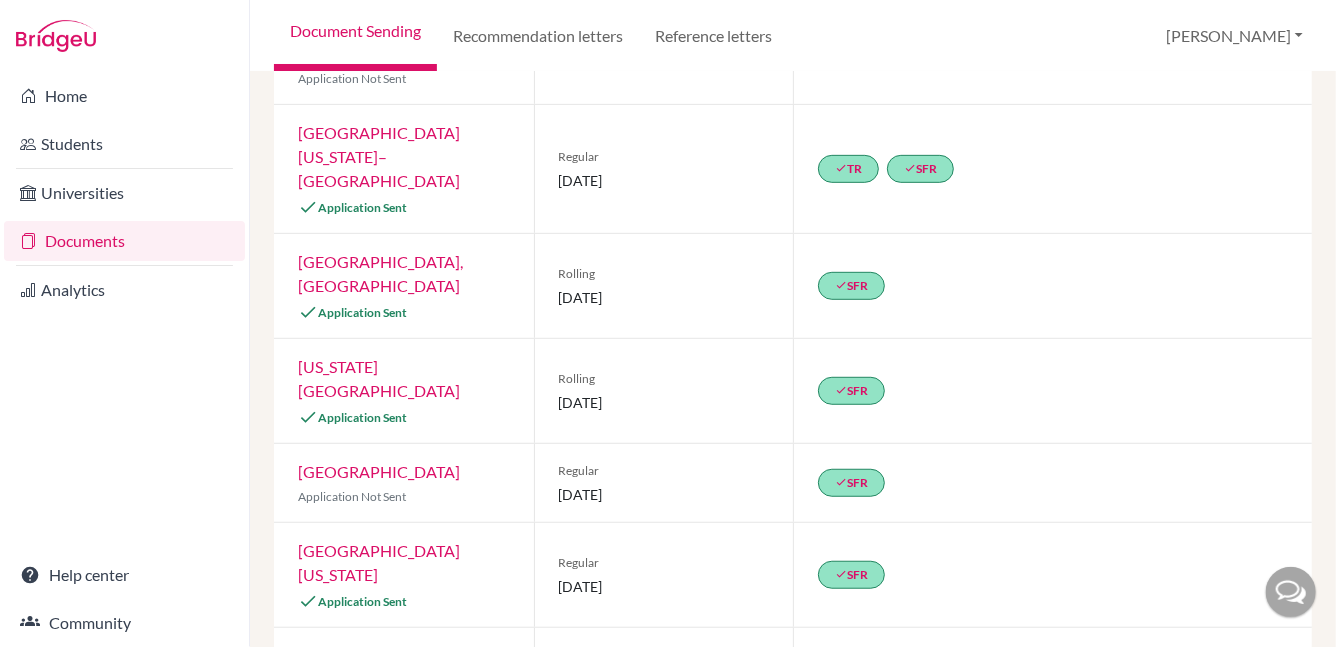 click on "[GEOGRAPHIC_DATA], [GEOGRAPHIC_DATA]" at bounding box center [380, 667] 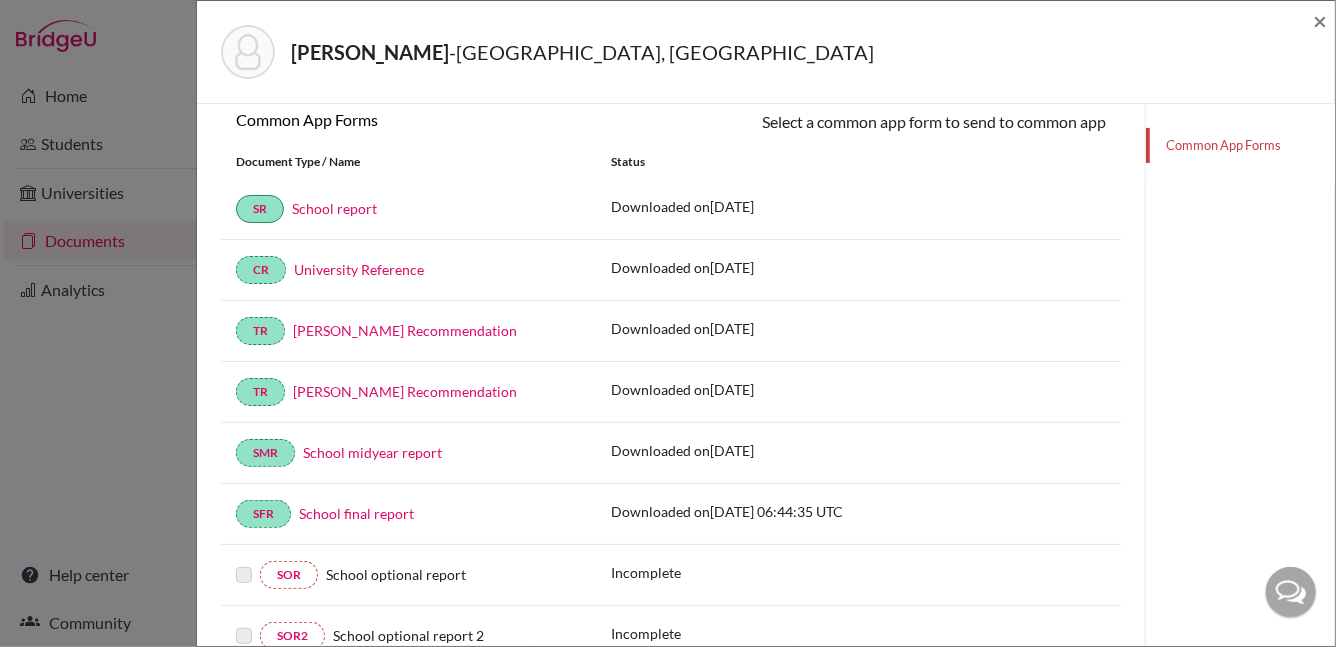 scroll, scrollTop: 301, scrollLeft: 0, axis: vertical 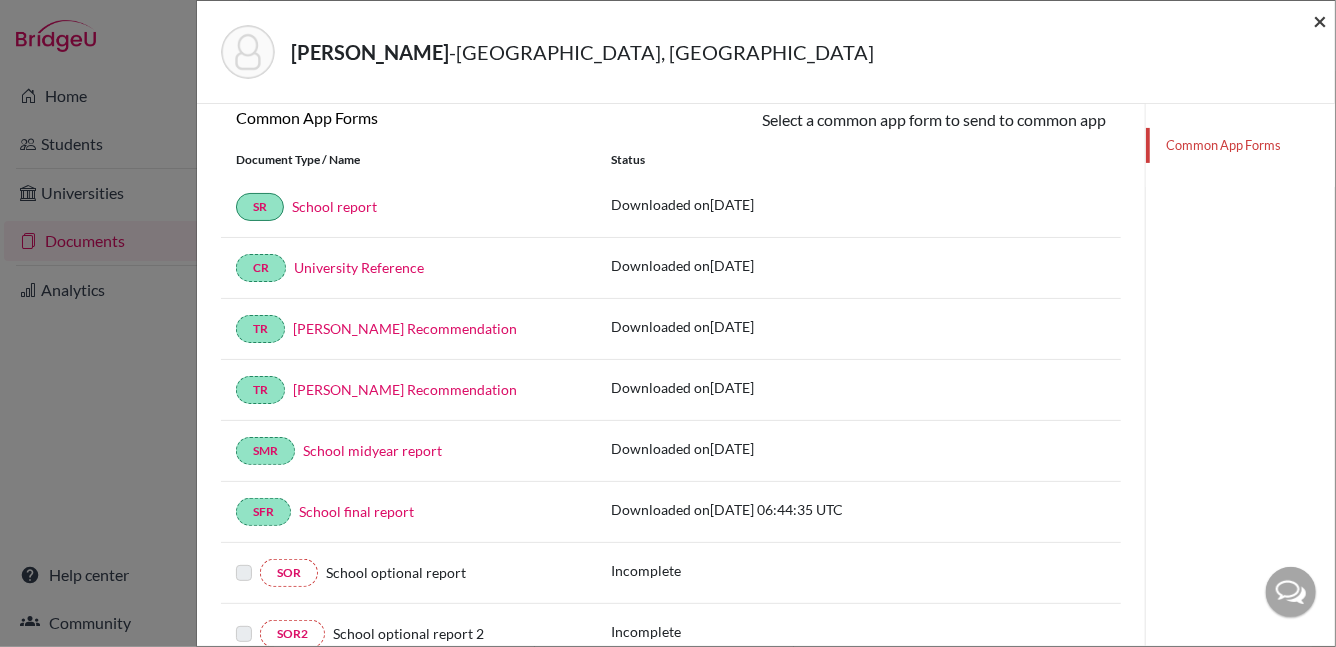 click on "×" at bounding box center [1320, 20] 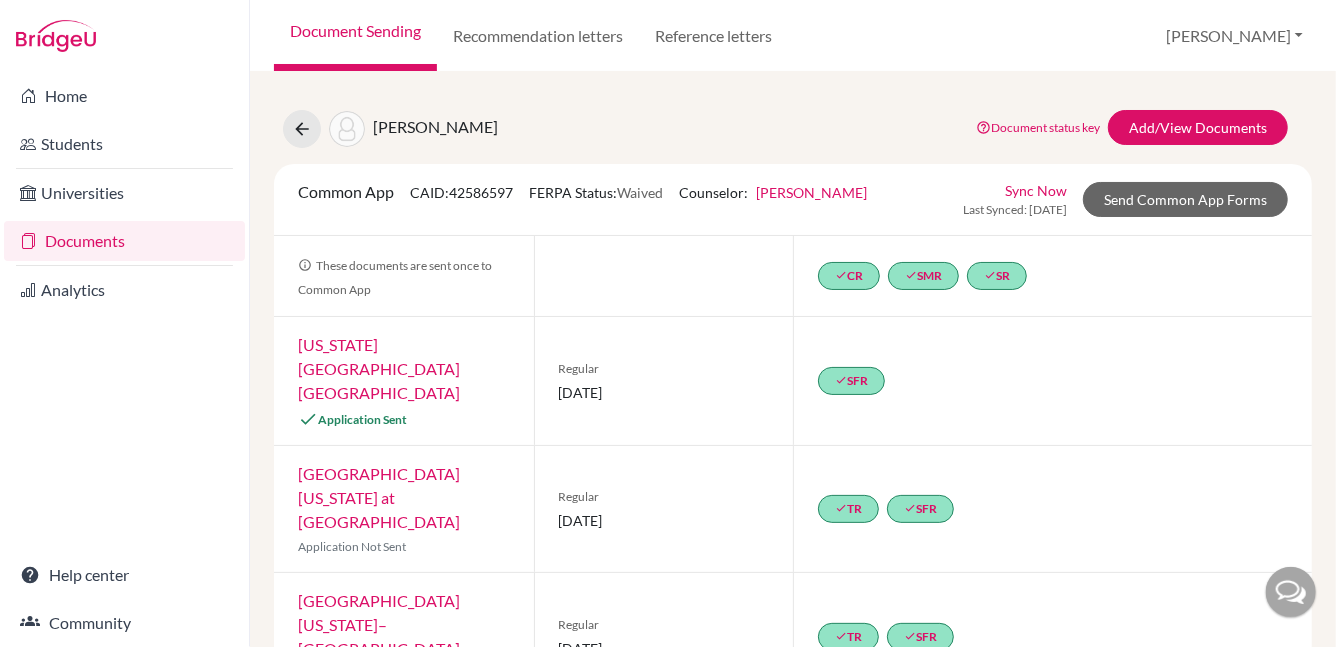 scroll, scrollTop: 0, scrollLeft: 0, axis: both 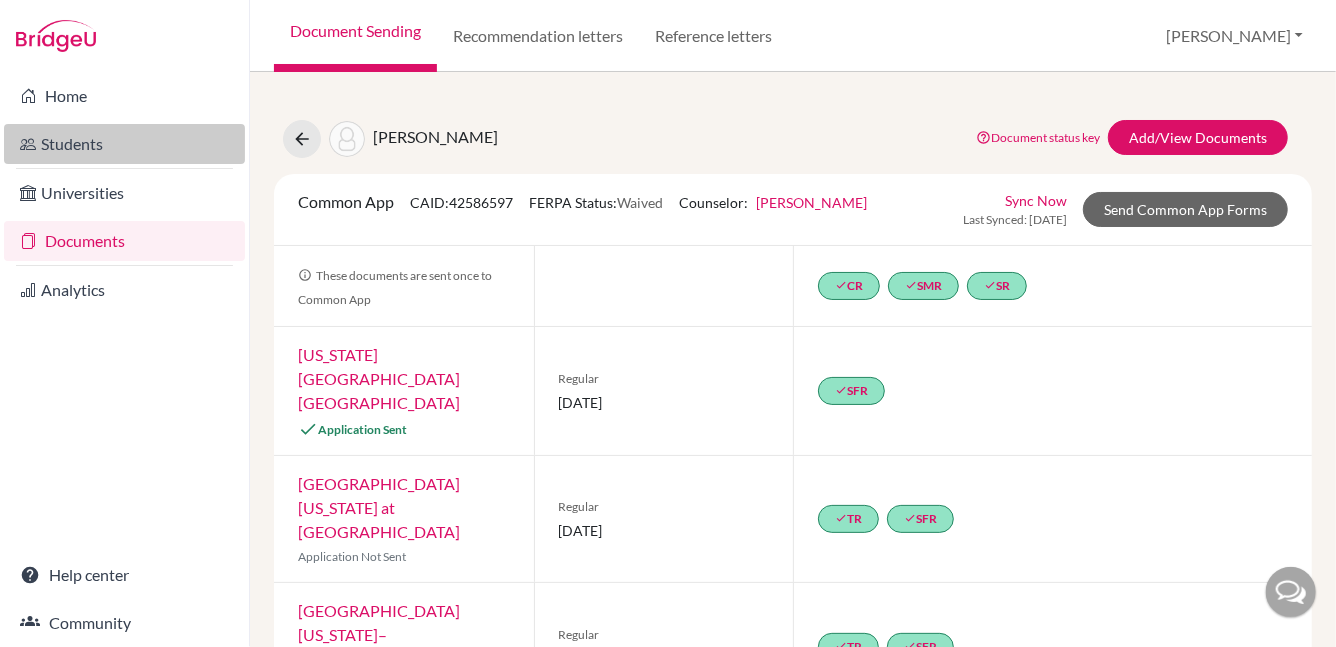 click on "Students" at bounding box center (124, 144) 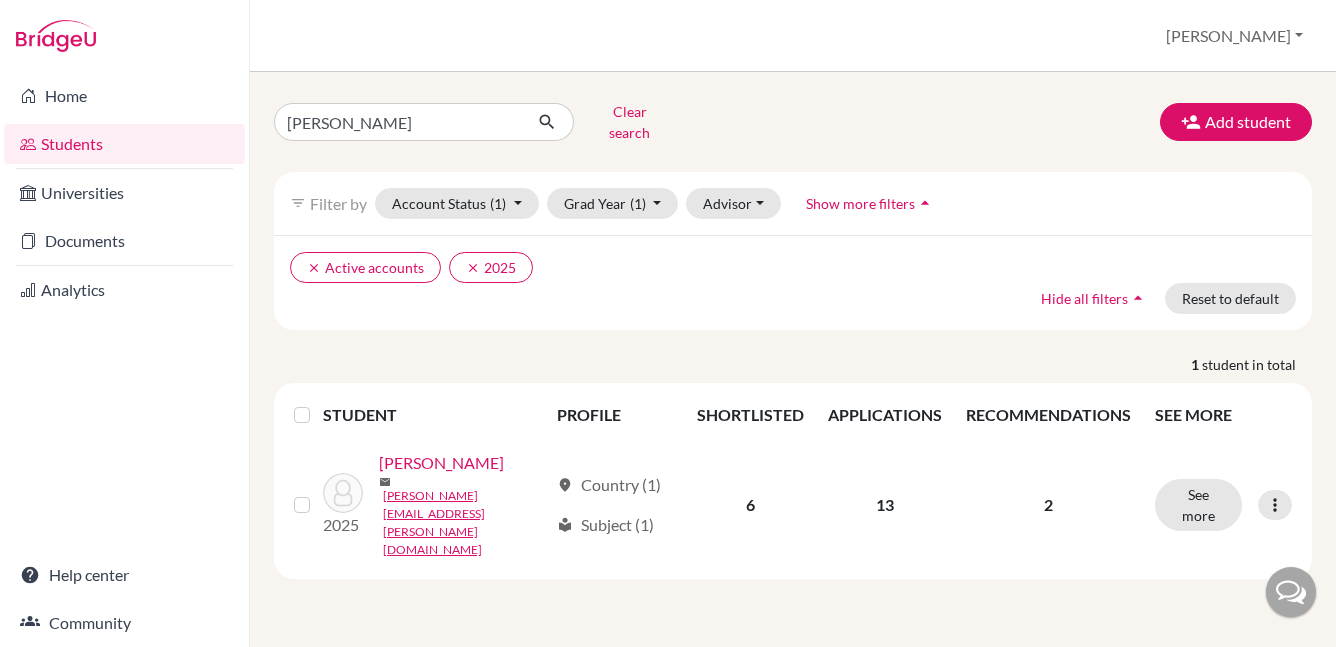 scroll, scrollTop: 0, scrollLeft: 0, axis: both 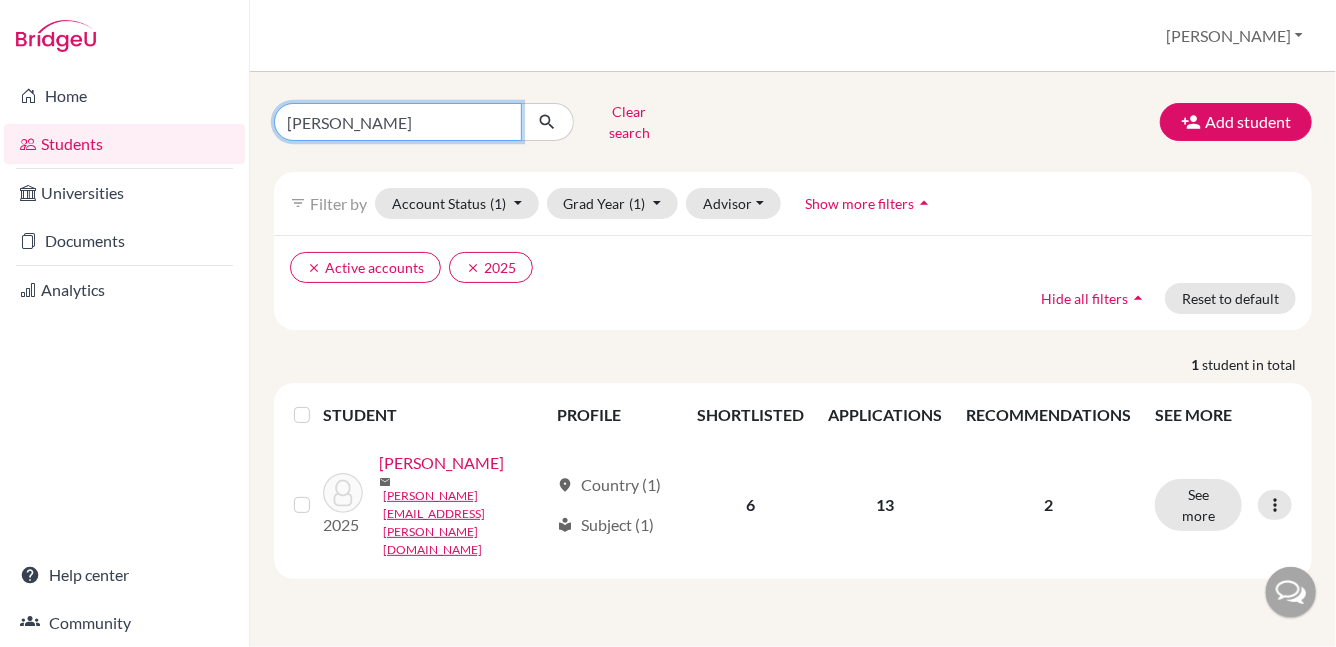 click on "jenna" at bounding box center [398, 122] 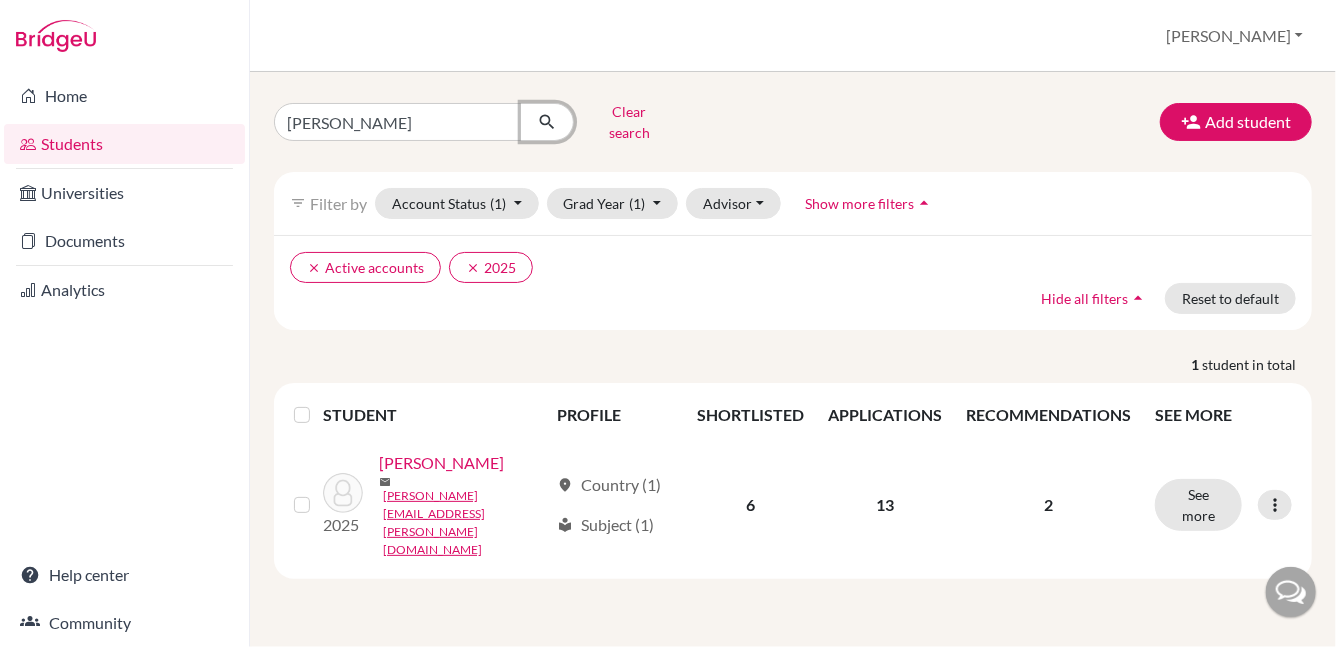 click at bounding box center [547, 122] 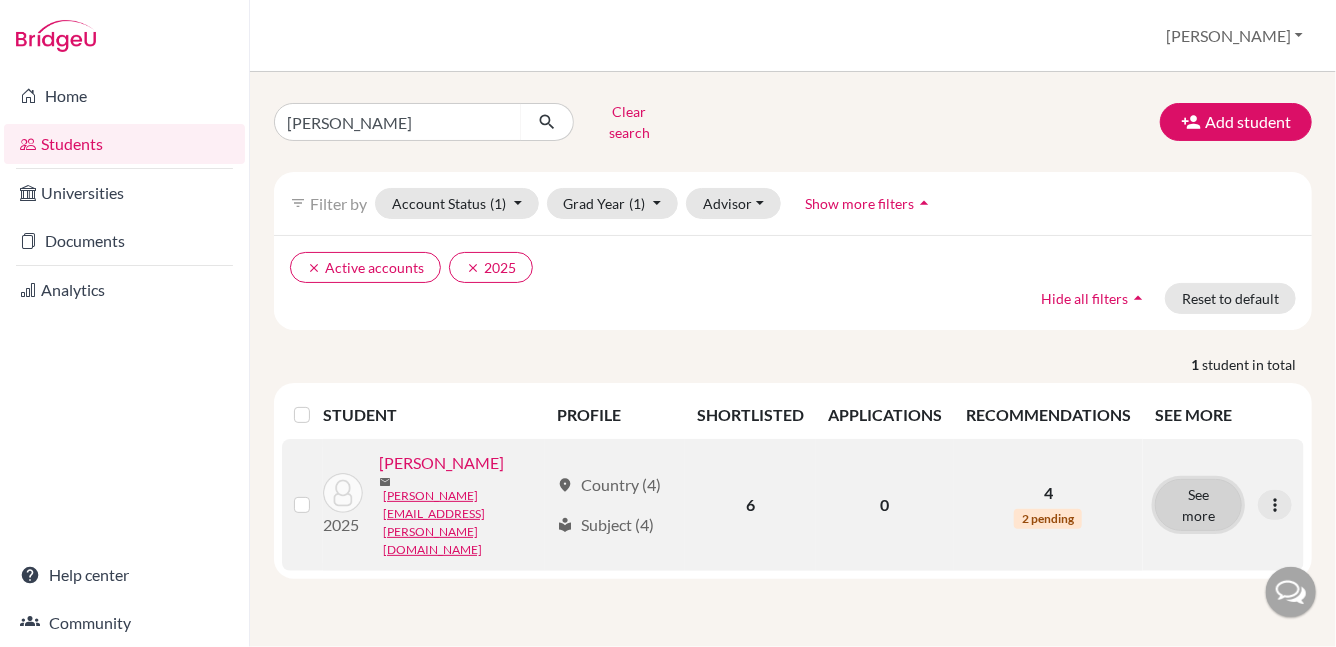 click on "See more" at bounding box center (1198, 505) 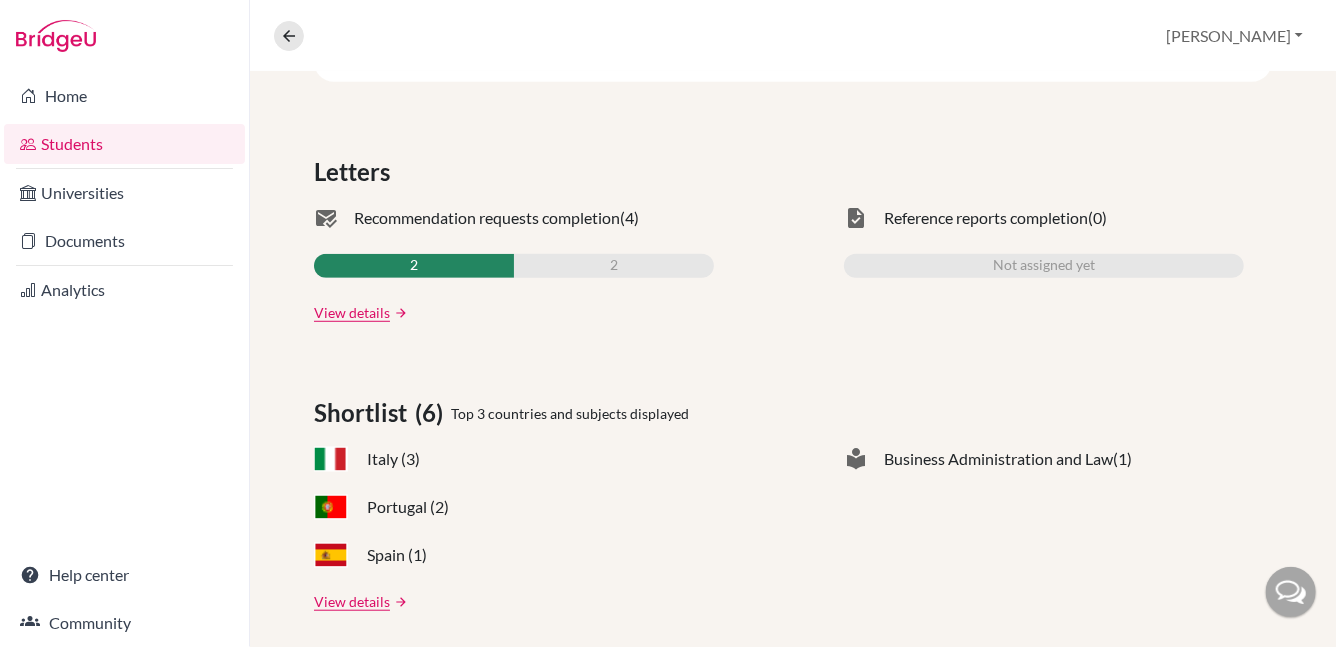 scroll, scrollTop: 576, scrollLeft: 0, axis: vertical 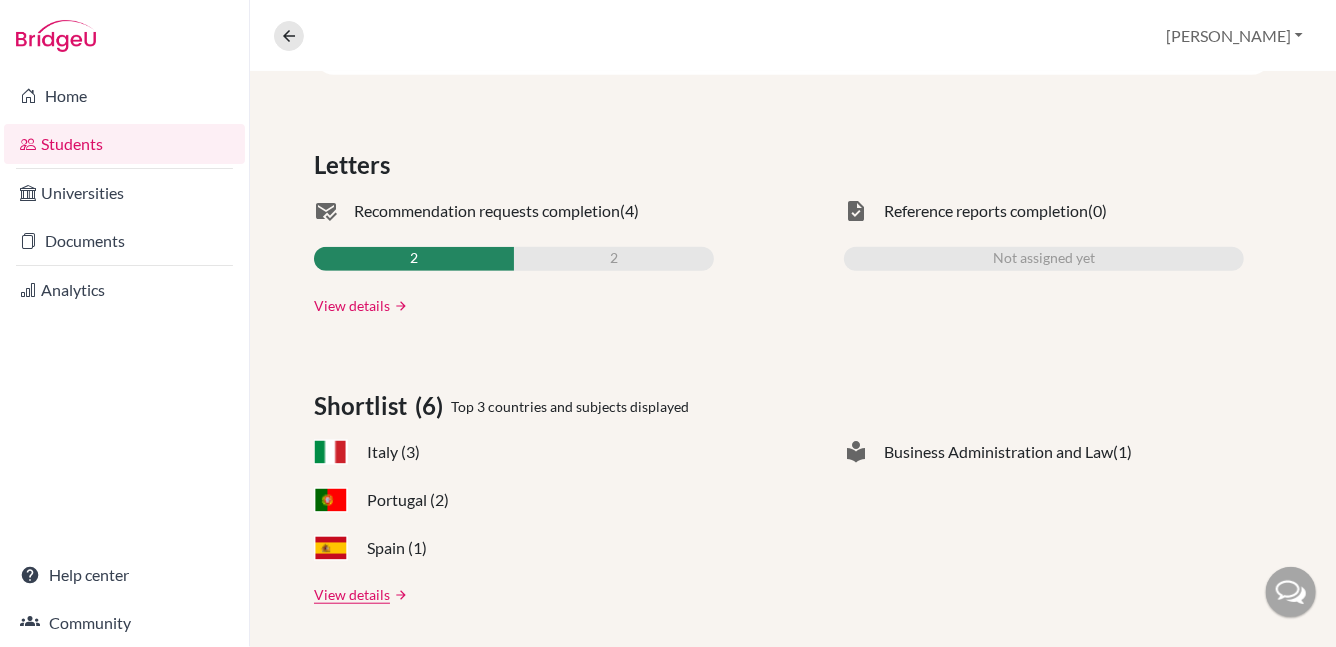 click on "View details" at bounding box center [352, 305] 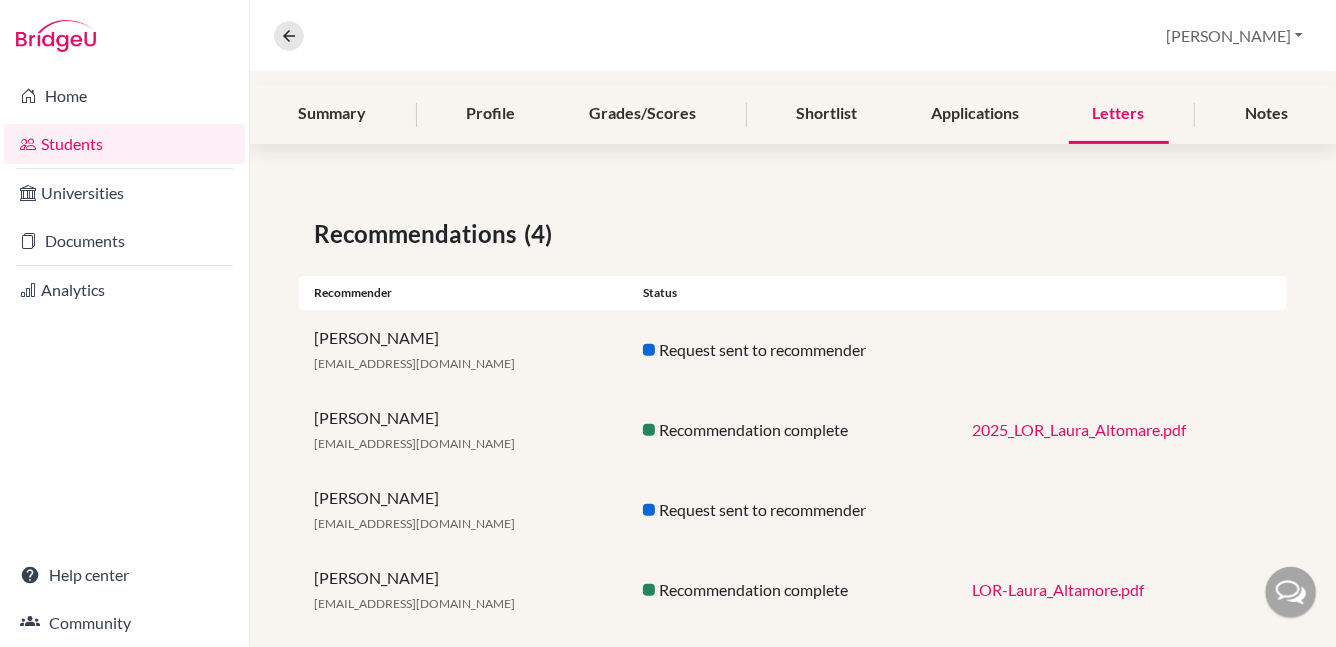 scroll, scrollTop: 260, scrollLeft: 0, axis: vertical 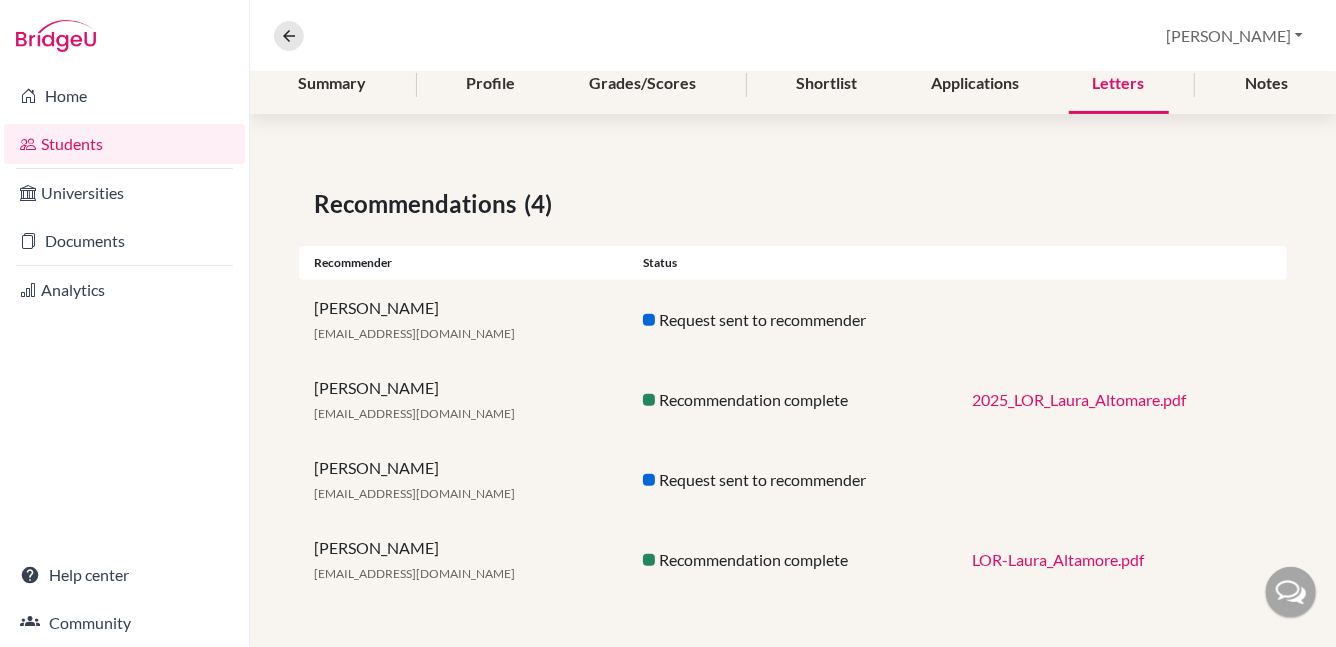 click on "2025_LOR_Laura_Altomare.pdf" at bounding box center (1080, 399) 